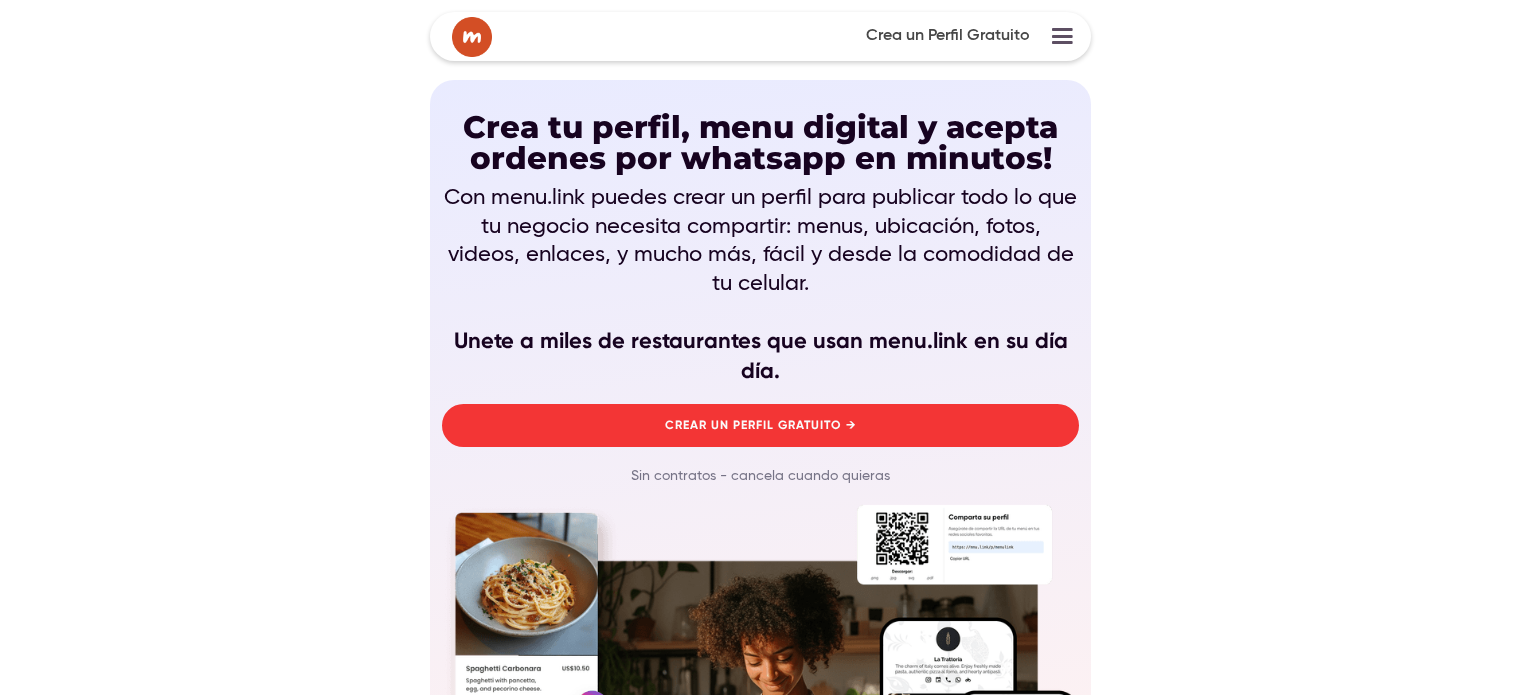 scroll, scrollTop: 0, scrollLeft: 0, axis: both 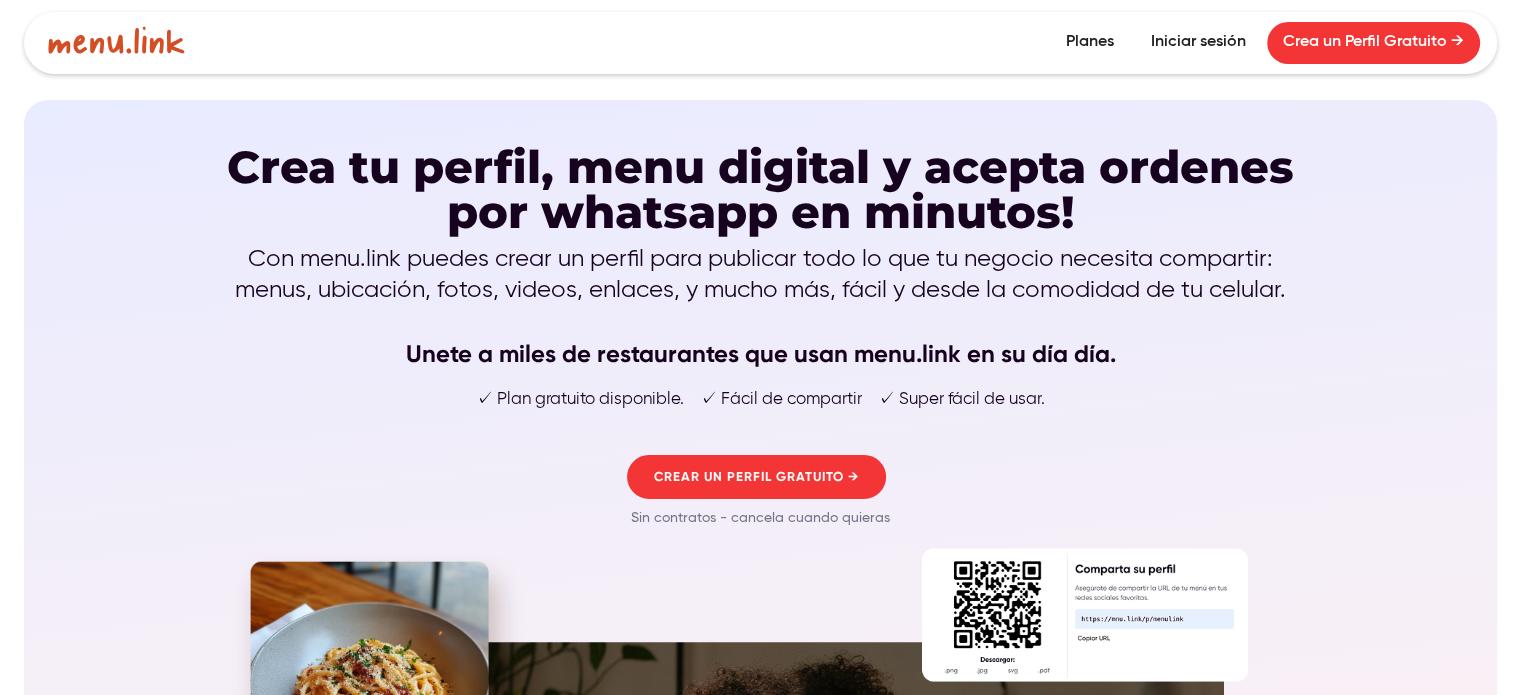 click on "Iniciar sesión" at bounding box center (1198, 43) 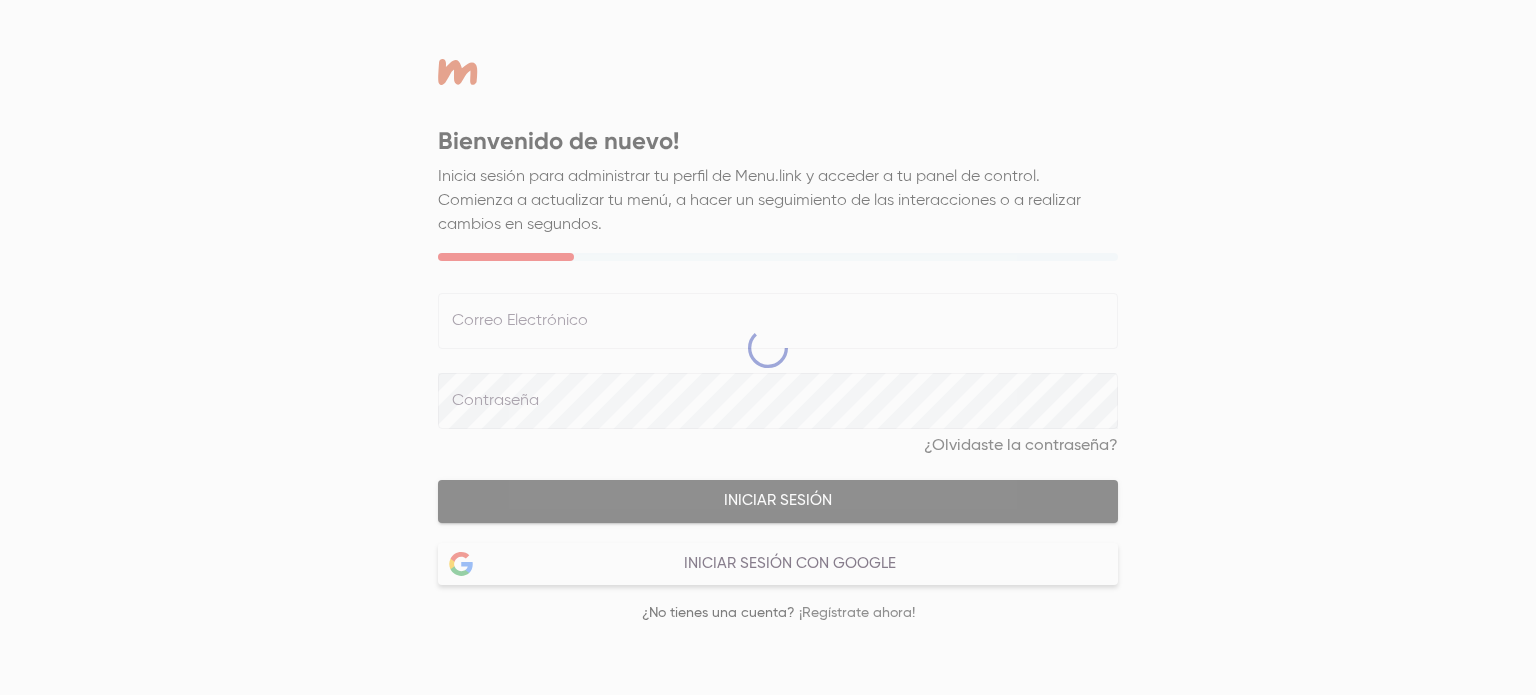 scroll, scrollTop: 0, scrollLeft: 0, axis: both 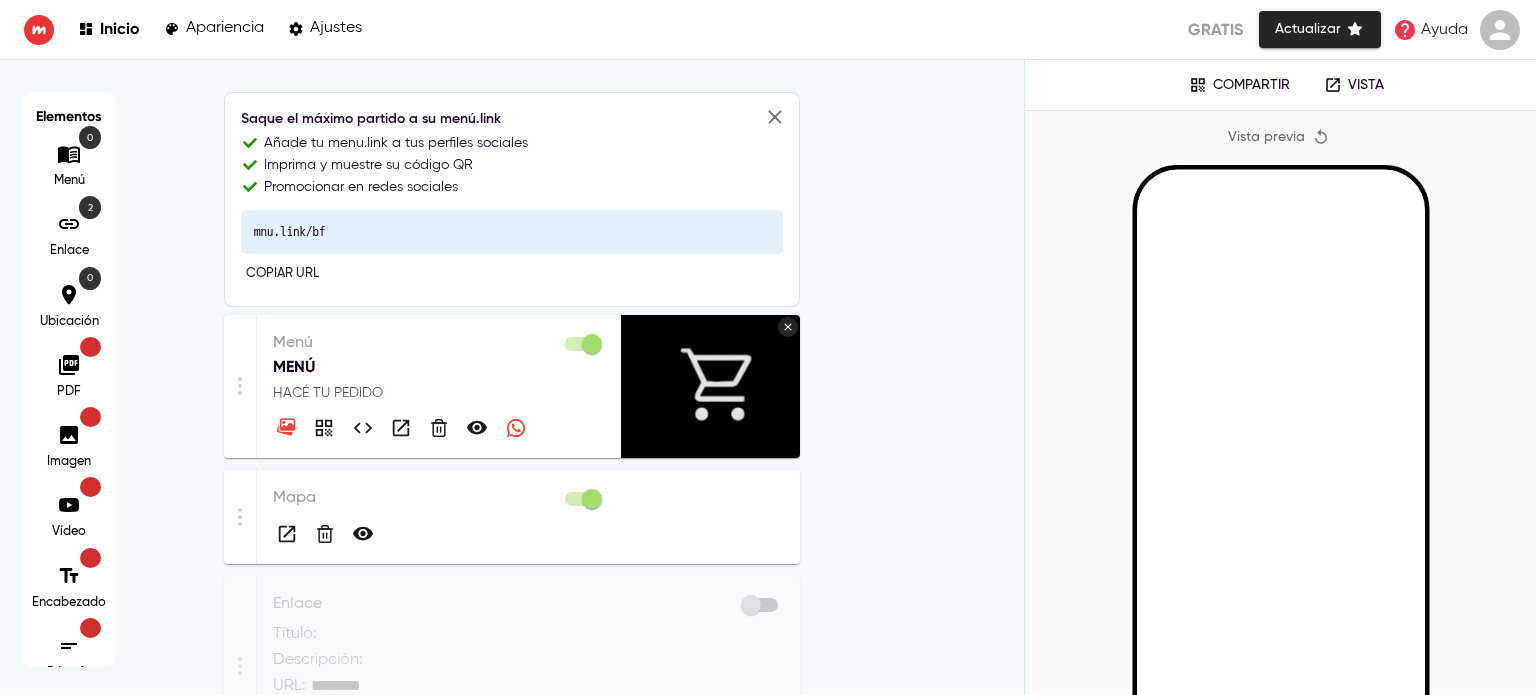 click on "MENÚ" at bounding box center (439, 367) 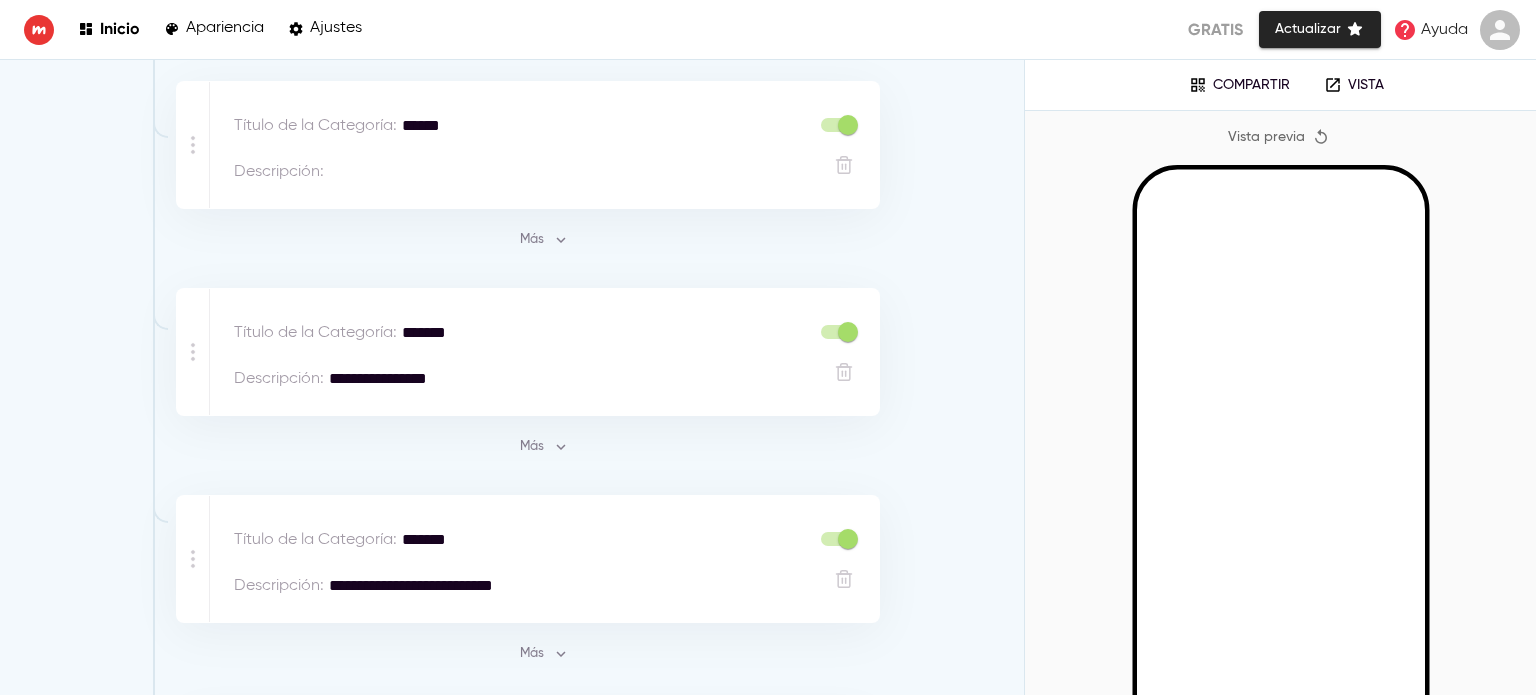 scroll, scrollTop: 436, scrollLeft: 0, axis: vertical 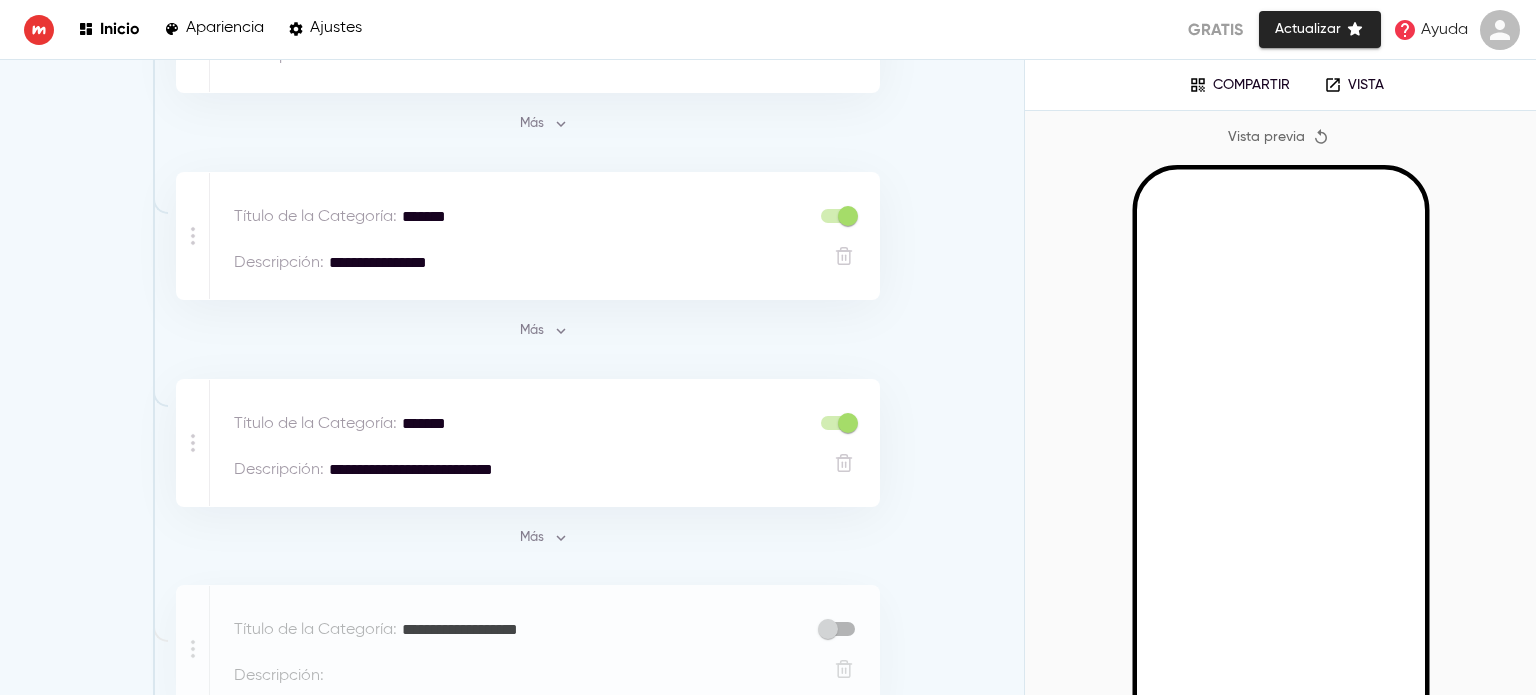 click on "Más" at bounding box center (544, 331) 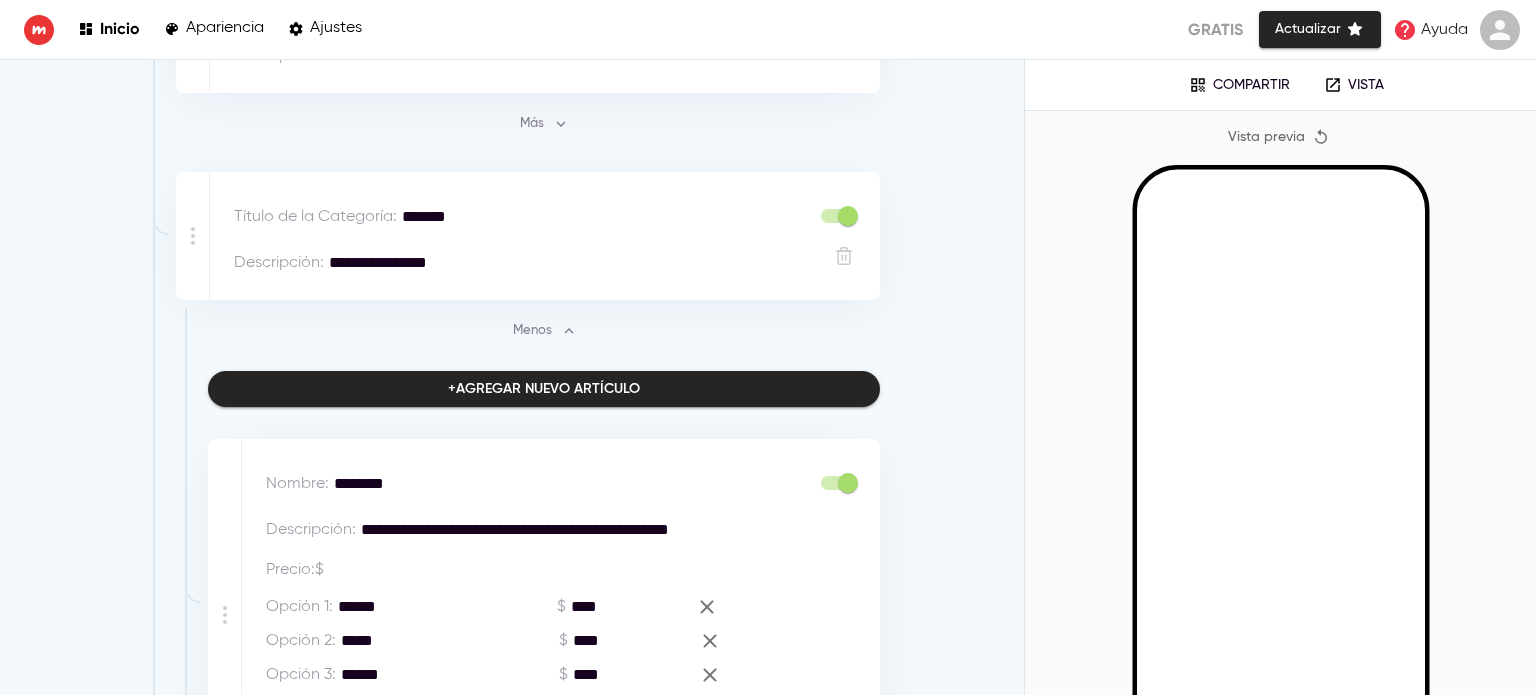 scroll, scrollTop: 4321, scrollLeft: 0, axis: vertical 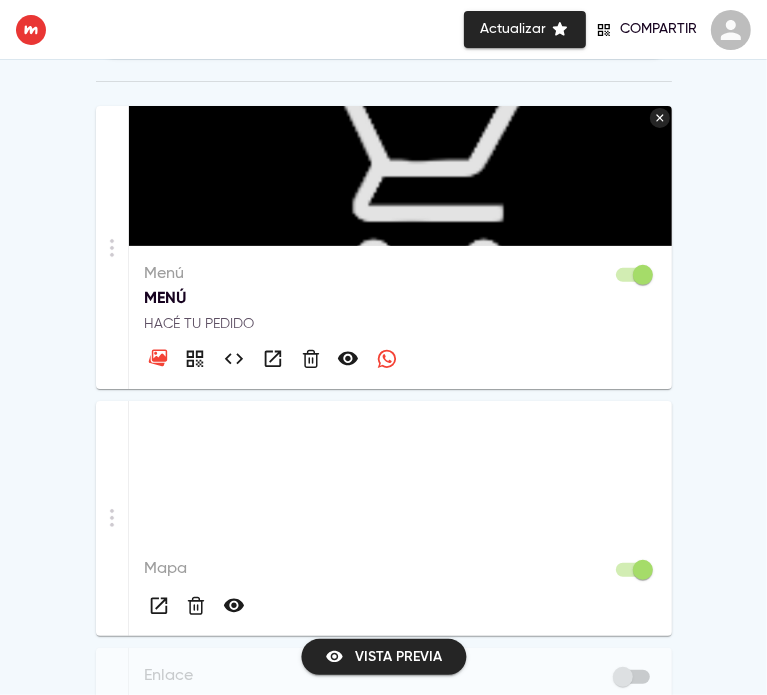 click on "Menú" at bounding box center [400, 274] 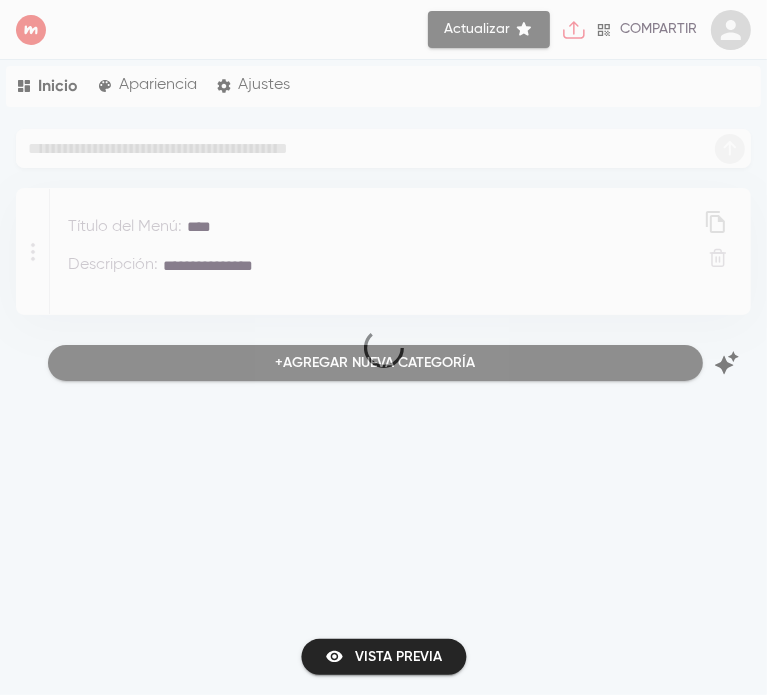click at bounding box center (383, 347) 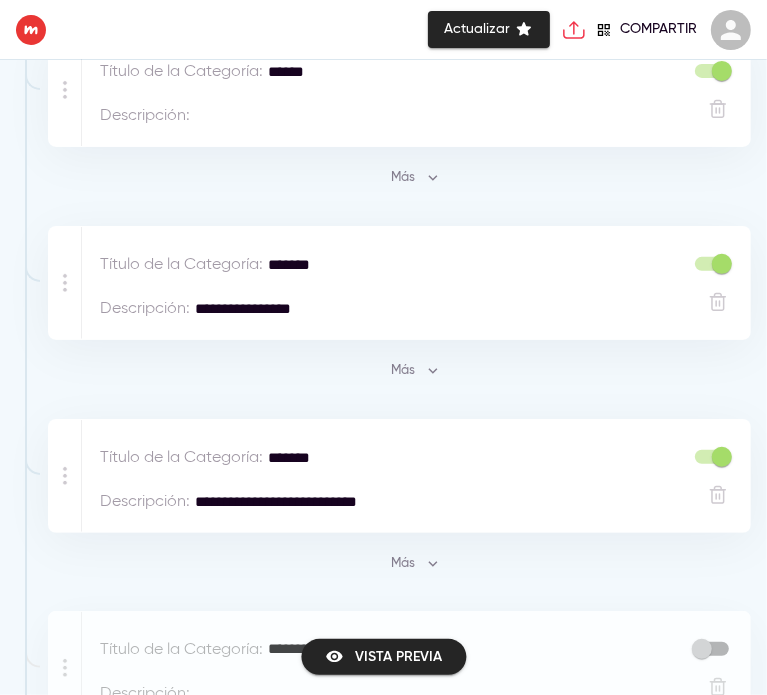 scroll, scrollTop: 388, scrollLeft: 0, axis: vertical 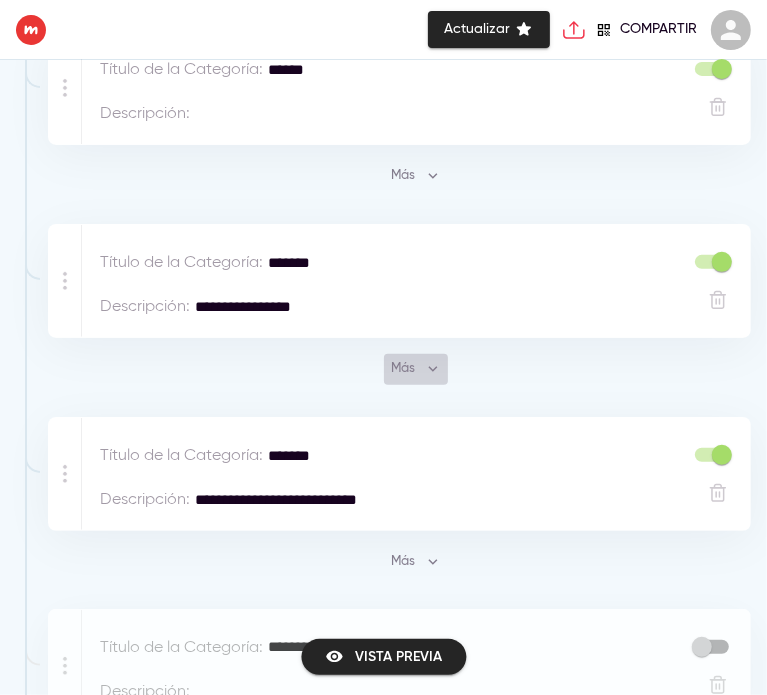 click on "Más" at bounding box center [416, 369] 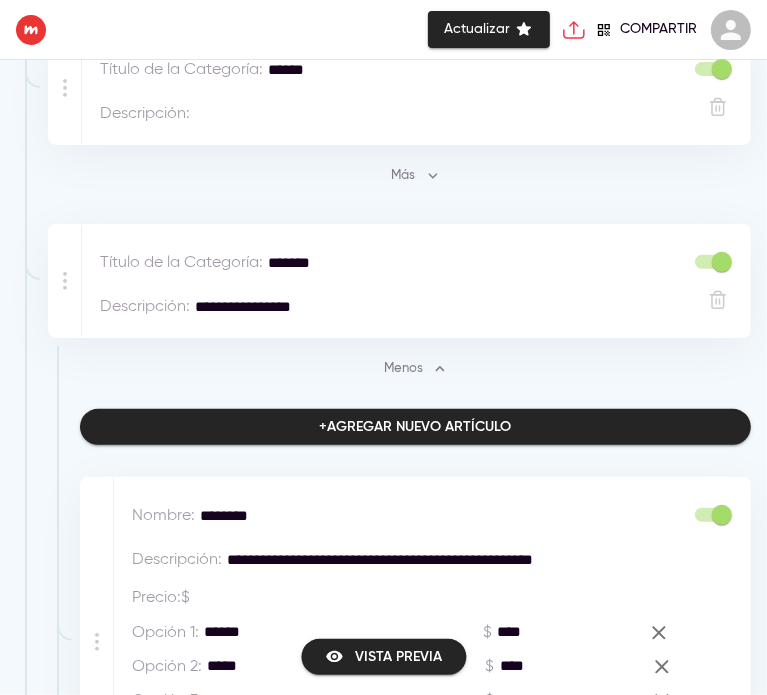 scroll, scrollTop: 4085, scrollLeft: 0, axis: vertical 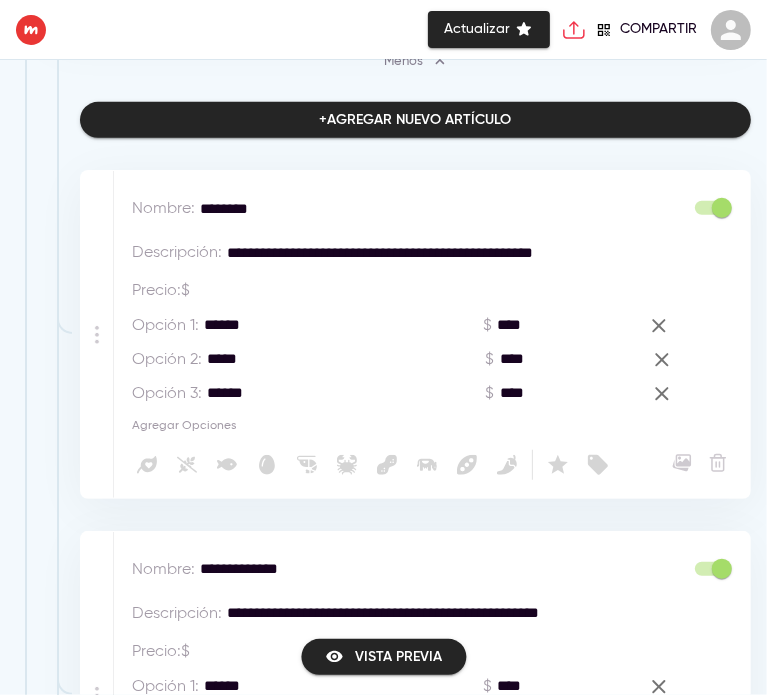 drag, startPoint x: 228, startPoint y: 251, endPoint x: 586, endPoint y: 255, distance: 358.02234 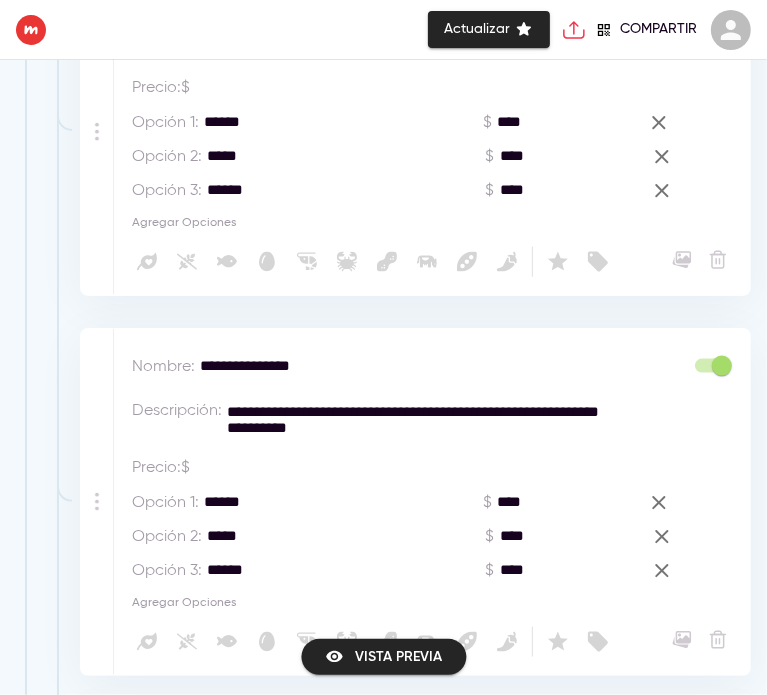 scroll, scrollTop: 1265, scrollLeft: 0, axis: vertical 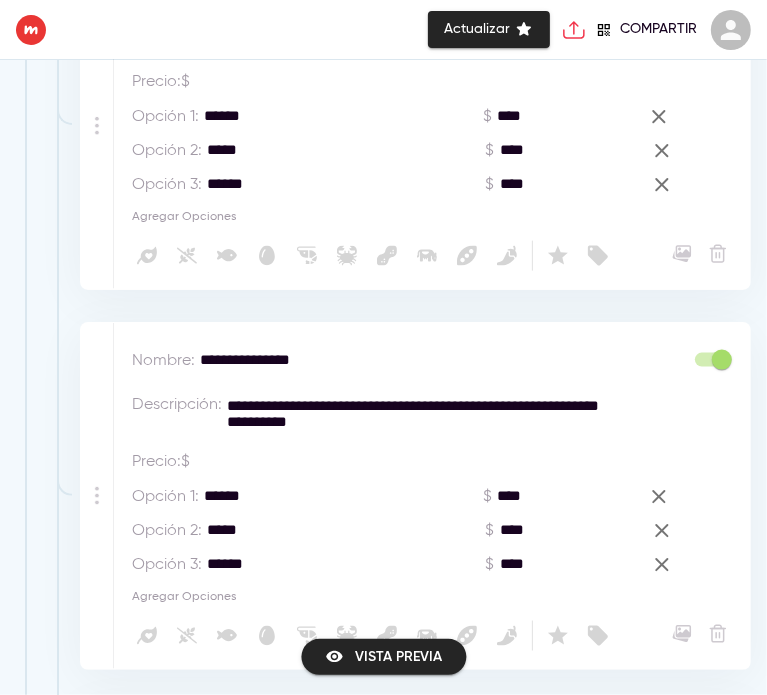 drag, startPoint x: 204, startPoint y: 362, endPoint x: 256, endPoint y: 353, distance: 52.773098 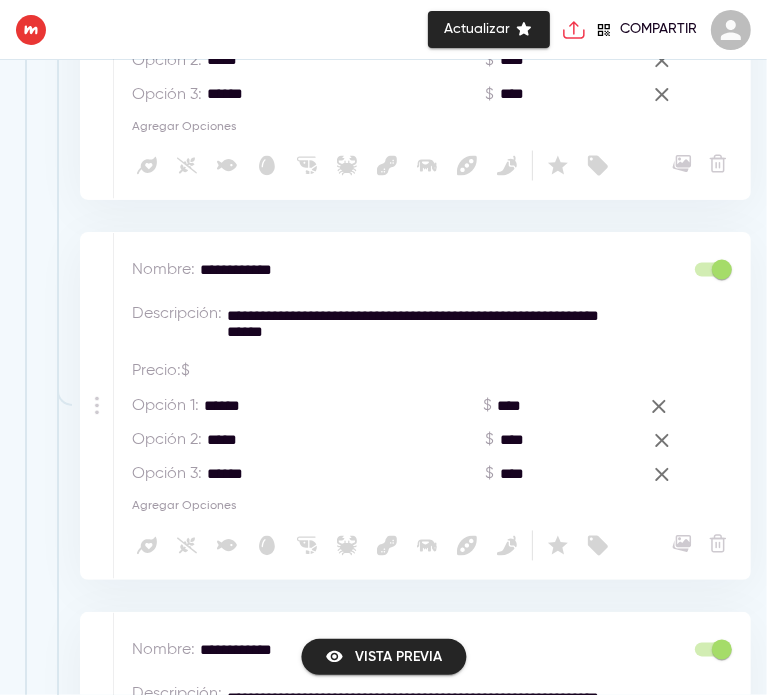 scroll, scrollTop: 1764, scrollLeft: 0, axis: vertical 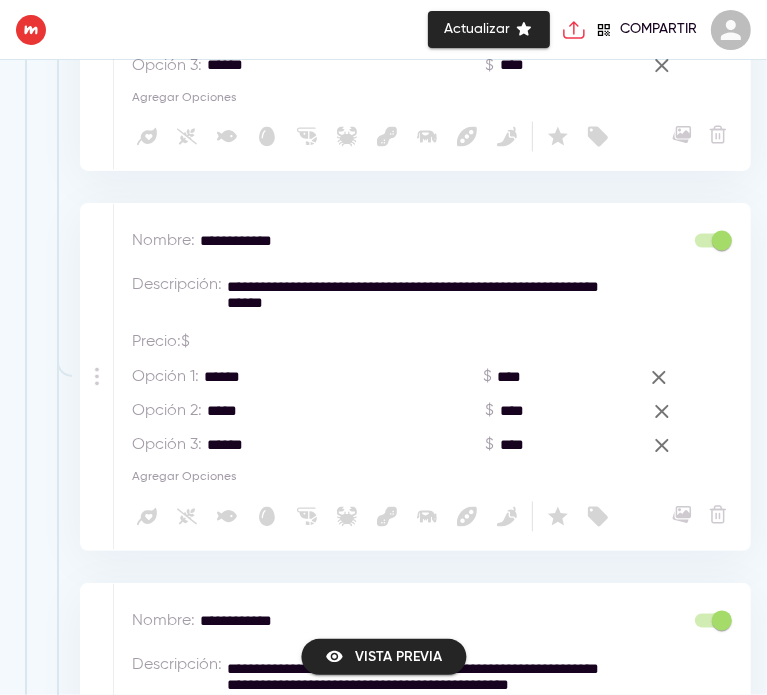 click on "**********" at bounding box center [376, 242] 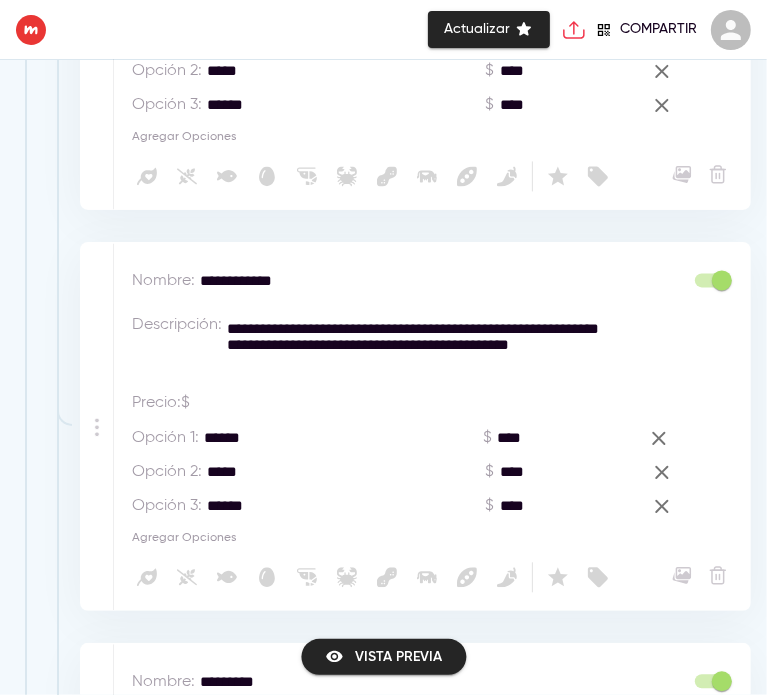 scroll, scrollTop: 2248, scrollLeft: 0, axis: vertical 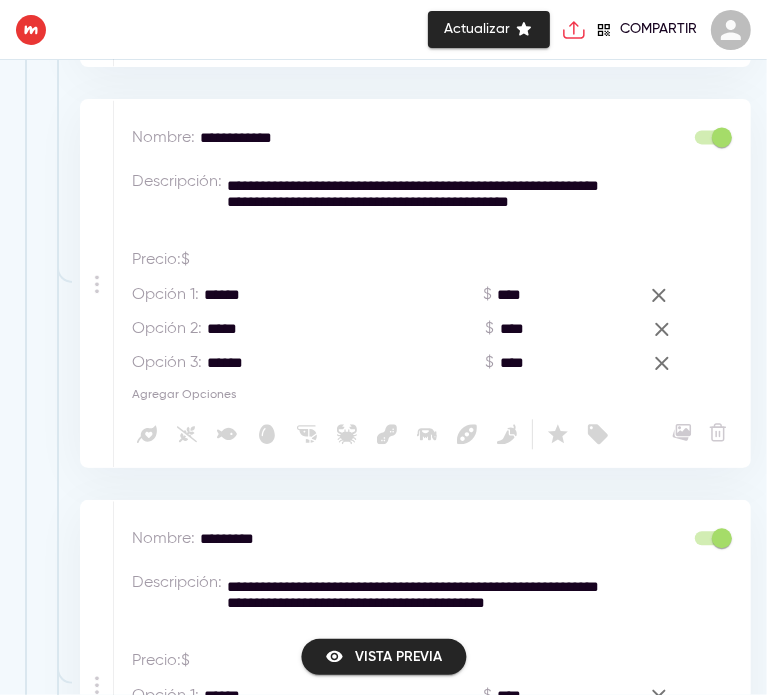 click on "**********" at bounding box center [376, 138] 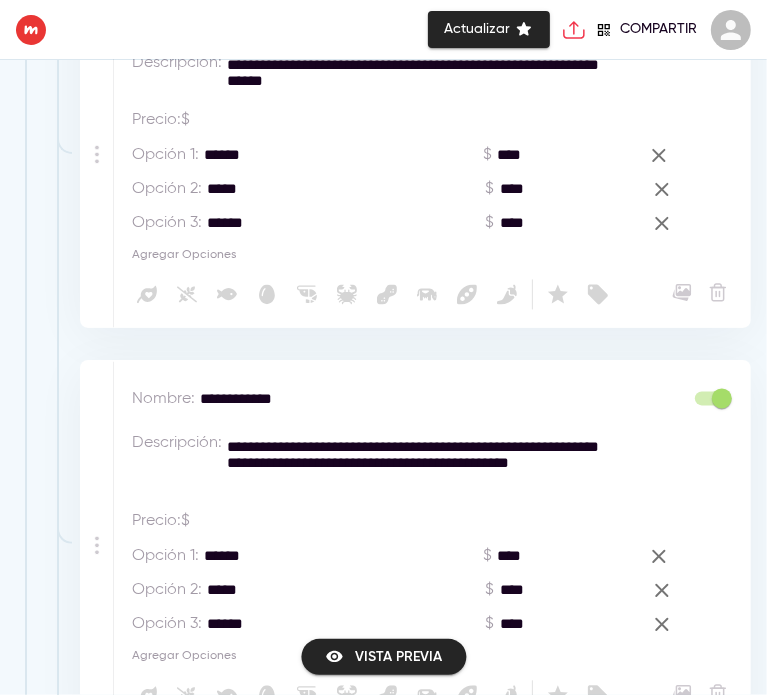 scroll, scrollTop: 1816, scrollLeft: 0, axis: vertical 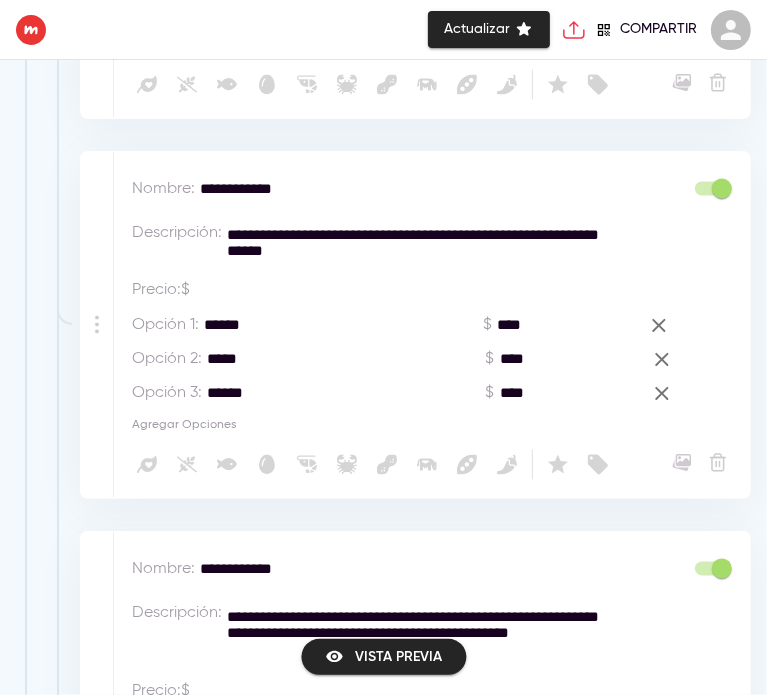 click on "**********" at bounding box center (376, 570) 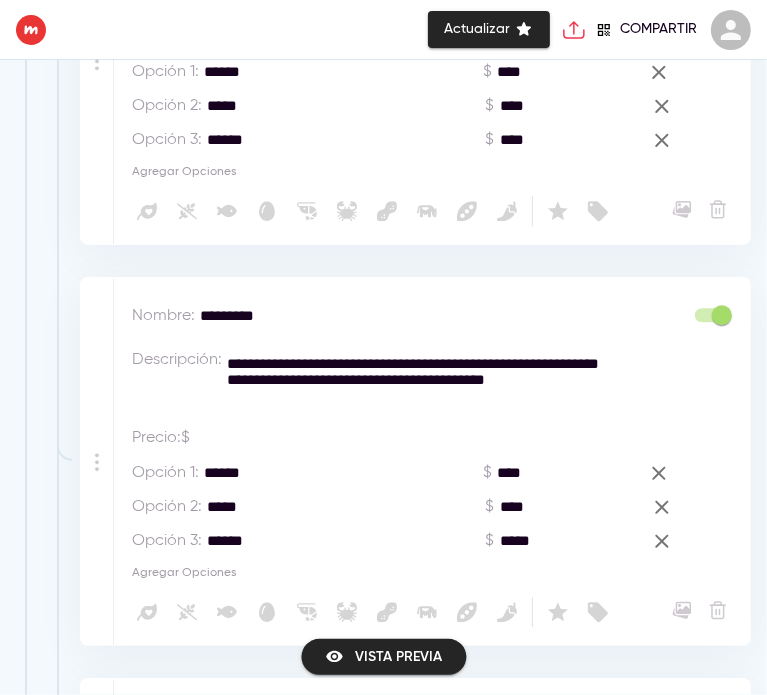 scroll, scrollTop: 2528, scrollLeft: 0, axis: vertical 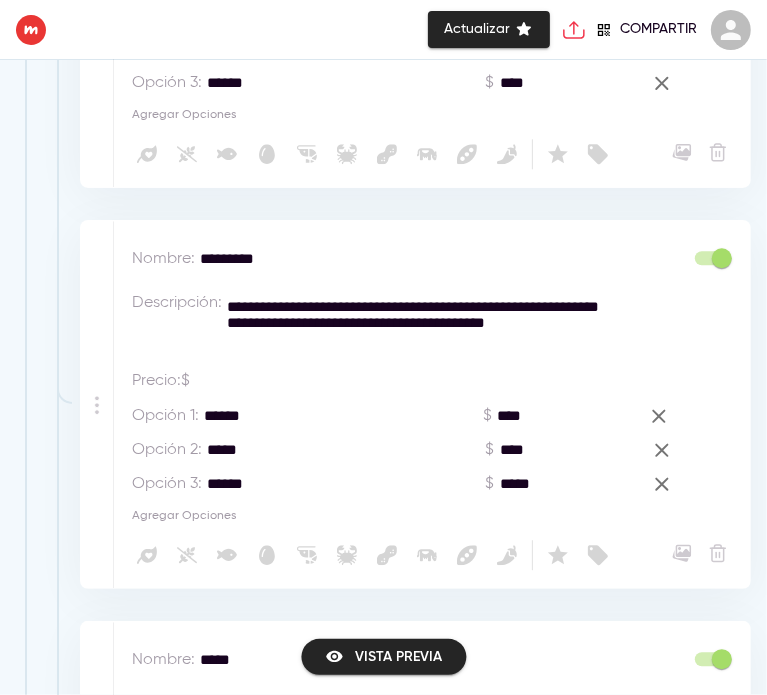 click on "*********" at bounding box center (376, 259) 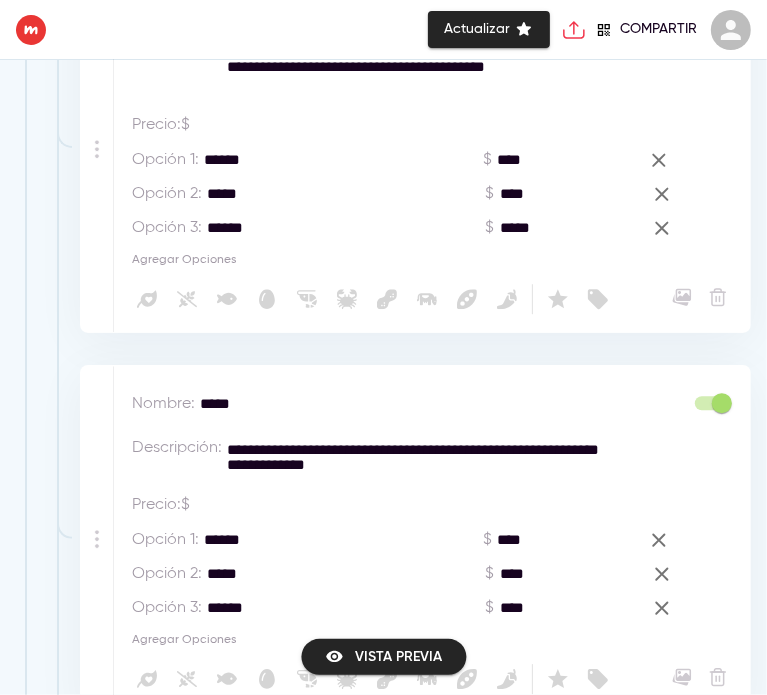 scroll, scrollTop: 2876, scrollLeft: 0, axis: vertical 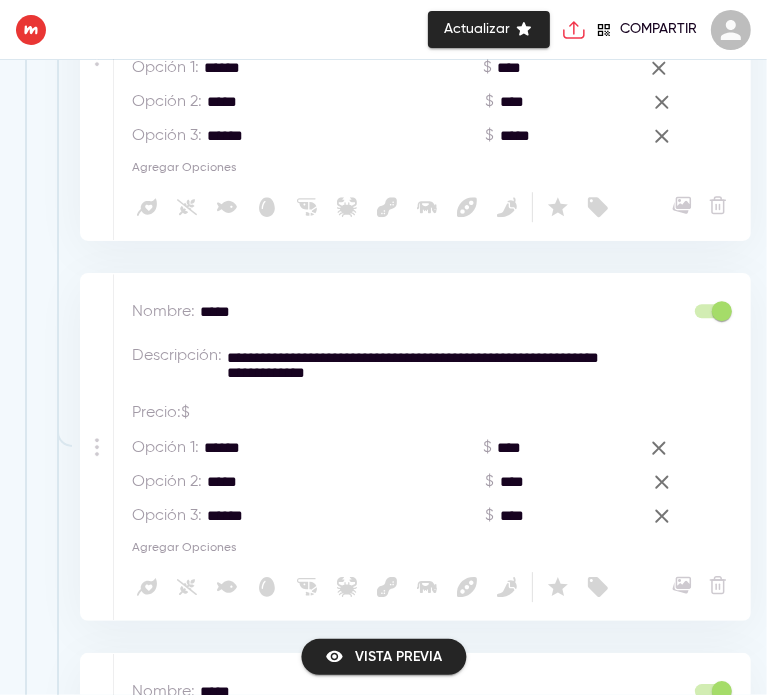 click on "*****" at bounding box center (376, 312) 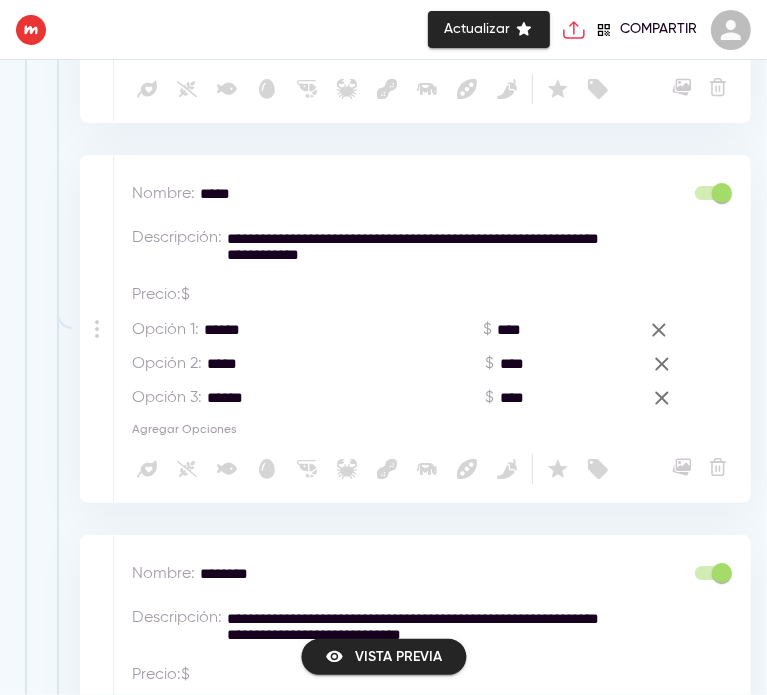 scroll, scrollTop: 3381, scrollLeft: 0, axis: vertical 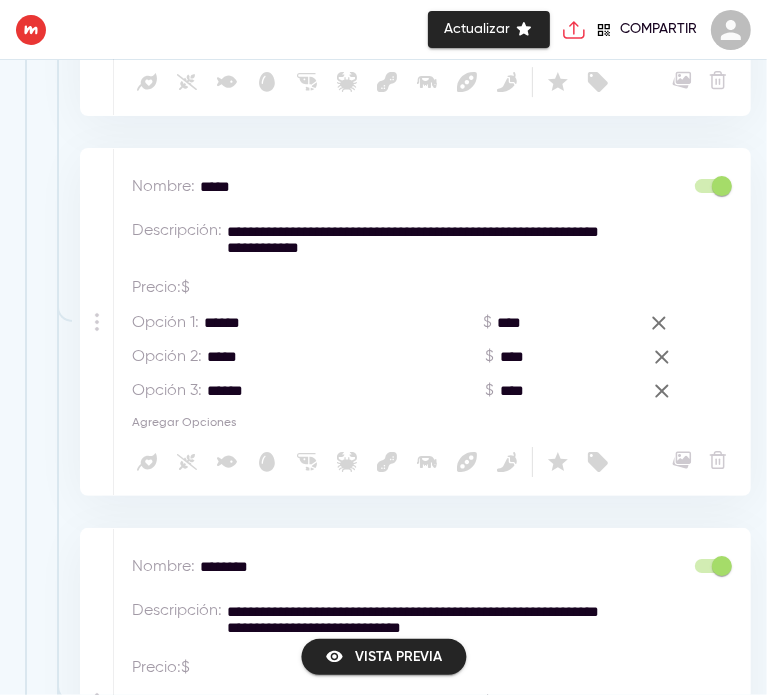 click on "*****" at bounding box center [376, 187] 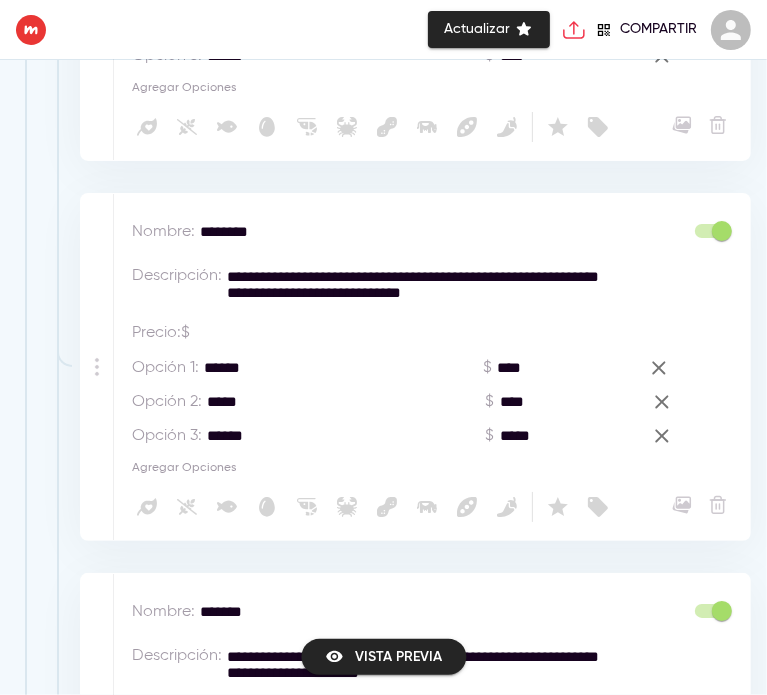 scroll, scrollTop: 3744, scrollLeft: 0, axis: vertical 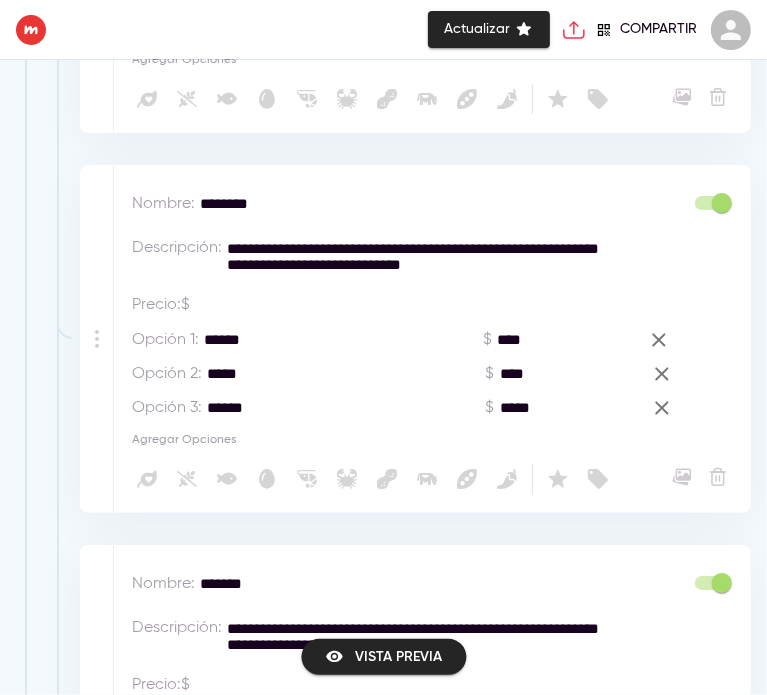 click on "********" at bounding box center [376, 204] 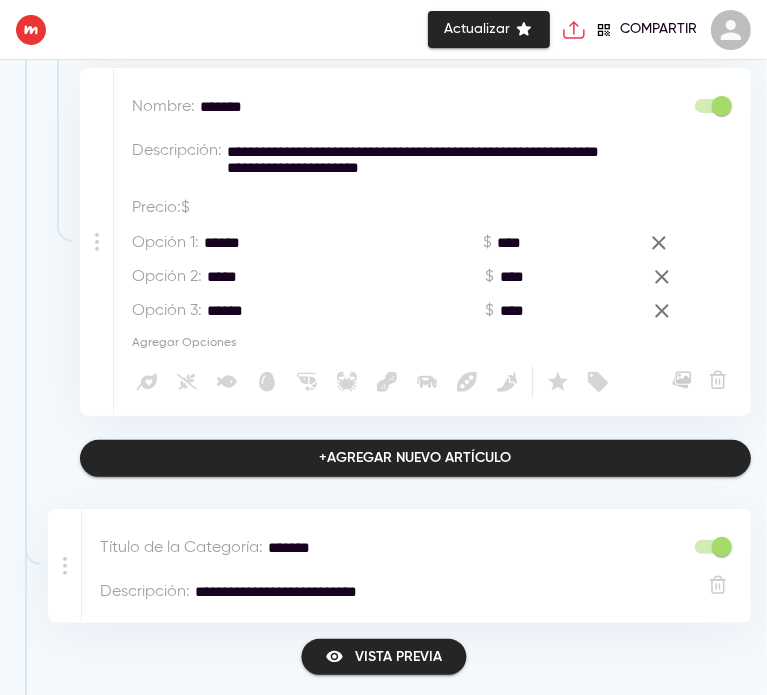 scroll, scrollTop: 4193, scrollLeft: 0, axis: vertical 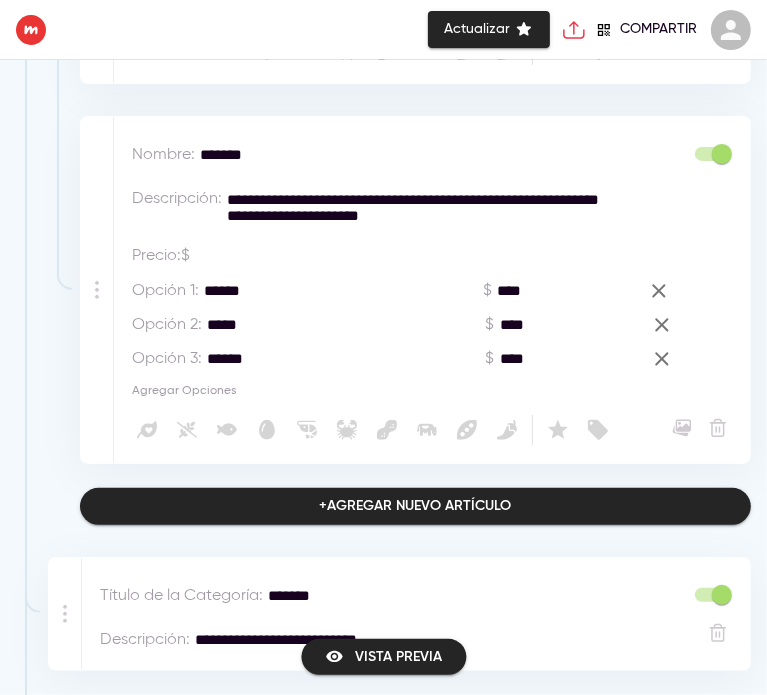 click on "*******" at bounding box center [376, 155] 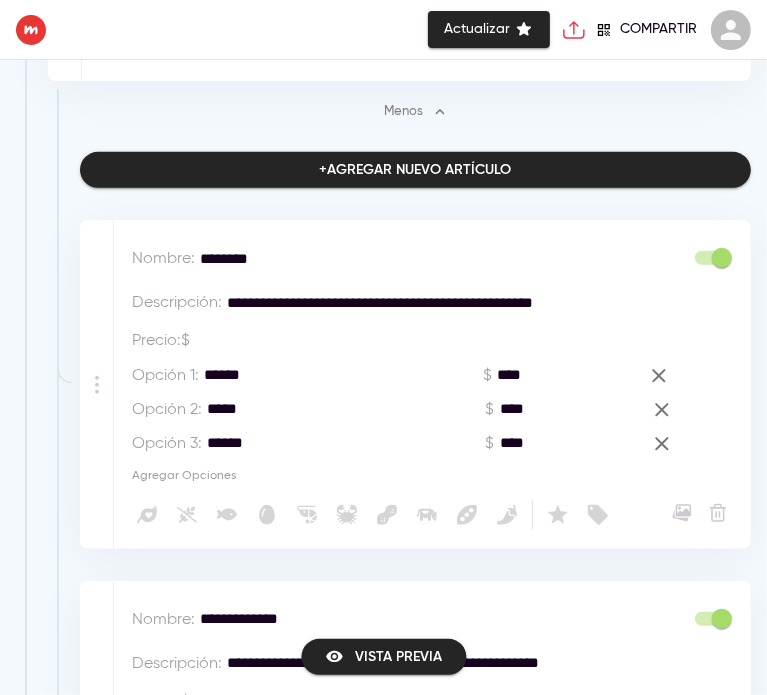 scroll, scrollTop: 652, scrollLeft: 0, axis: vertical 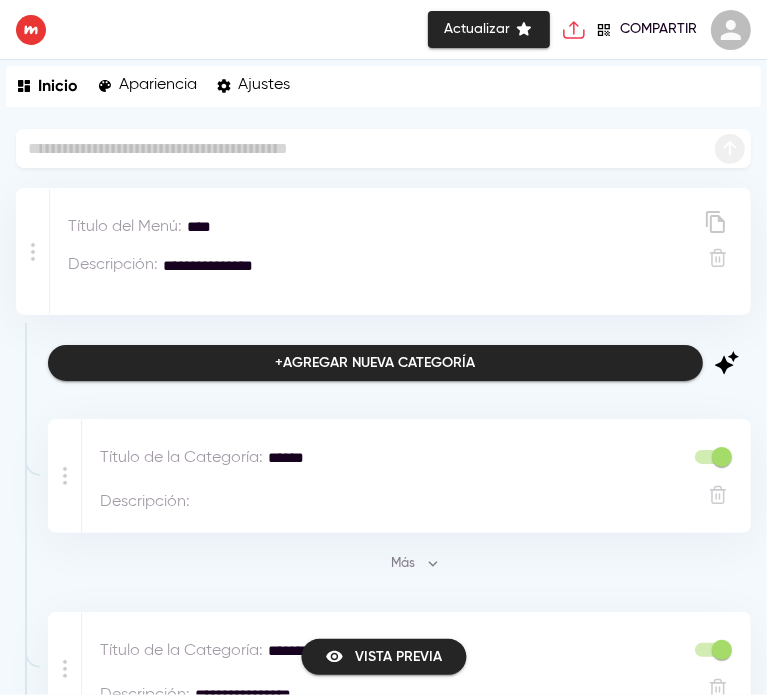 click 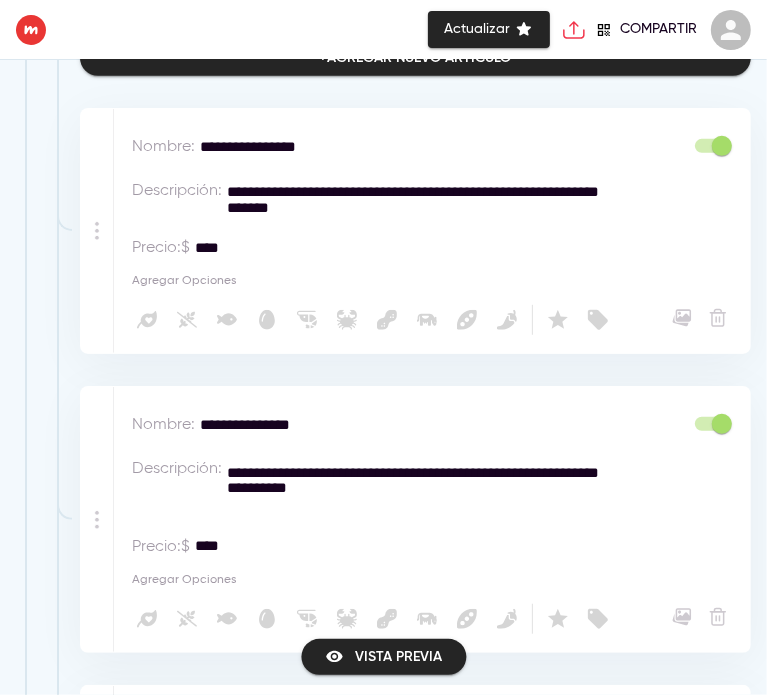 scroll, scrollTop: 536, scrollLeft: 0, axis: vertical 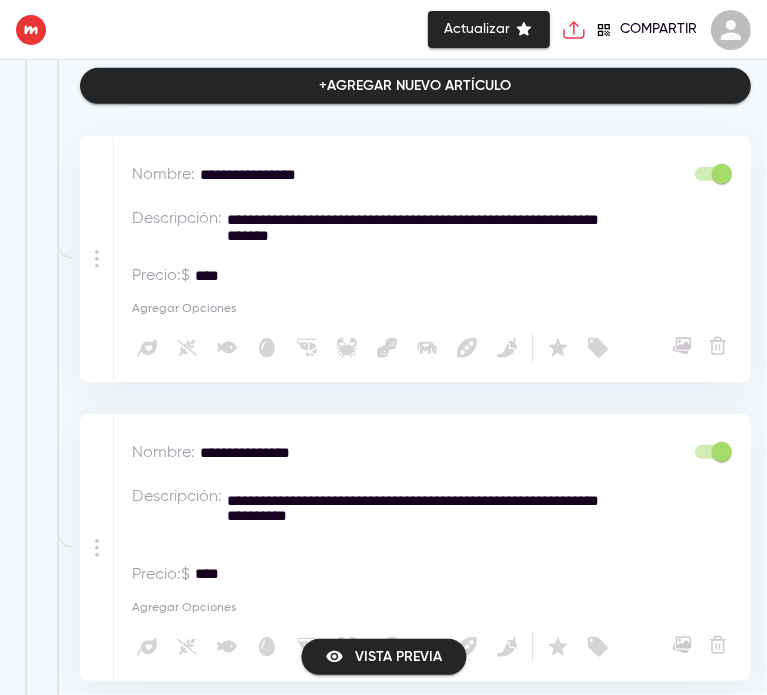click on "**********" at bounding box center [376, 175] 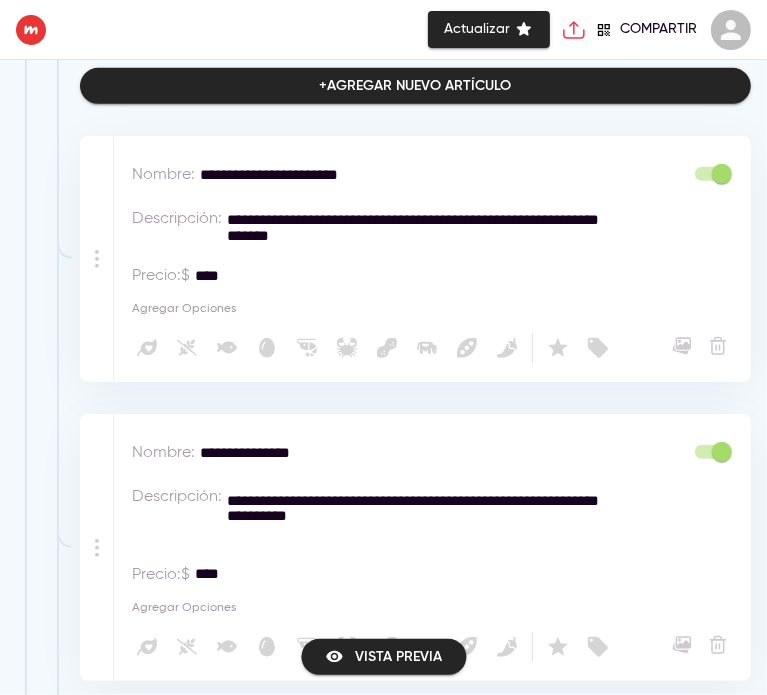 type on "**********" 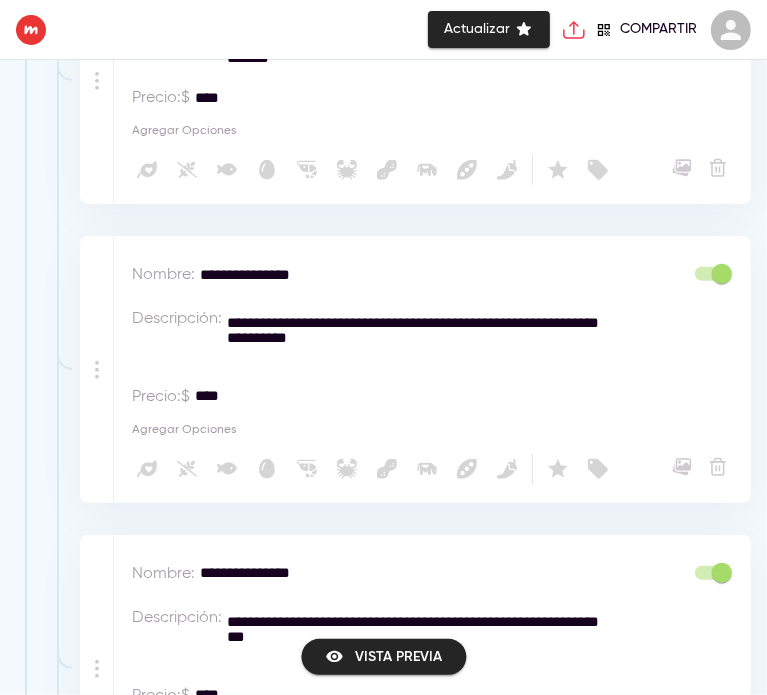 scroll, scrollTop: 732, scrollLeft: 0, axis: vertical 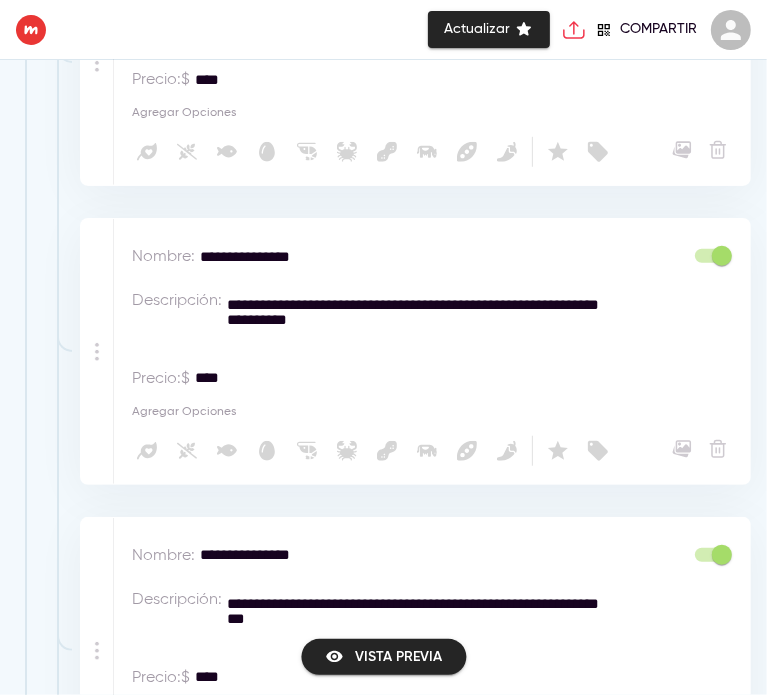 click on "**********" at bounding box center [376, 257] 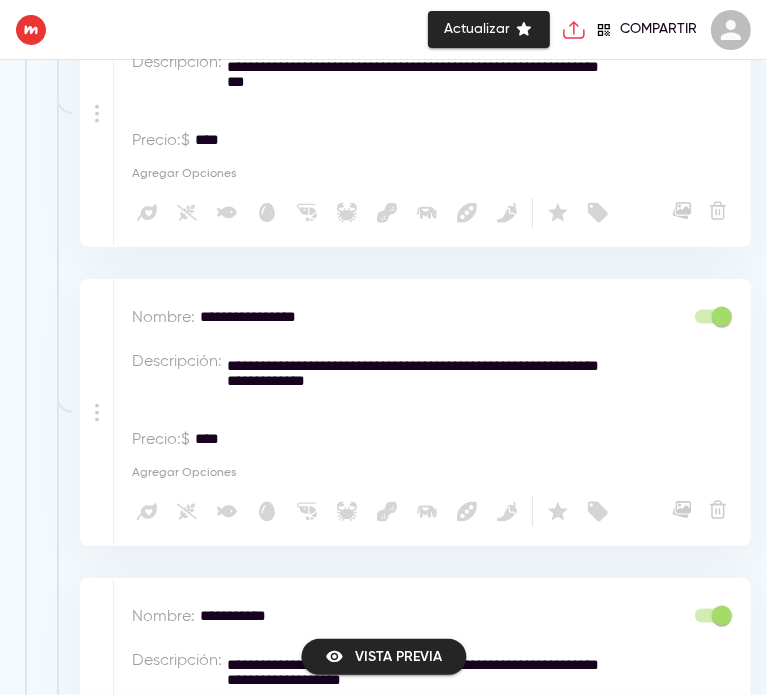 scroll, scrollTop: 1288, scrollLeft: 0, axis: vertical 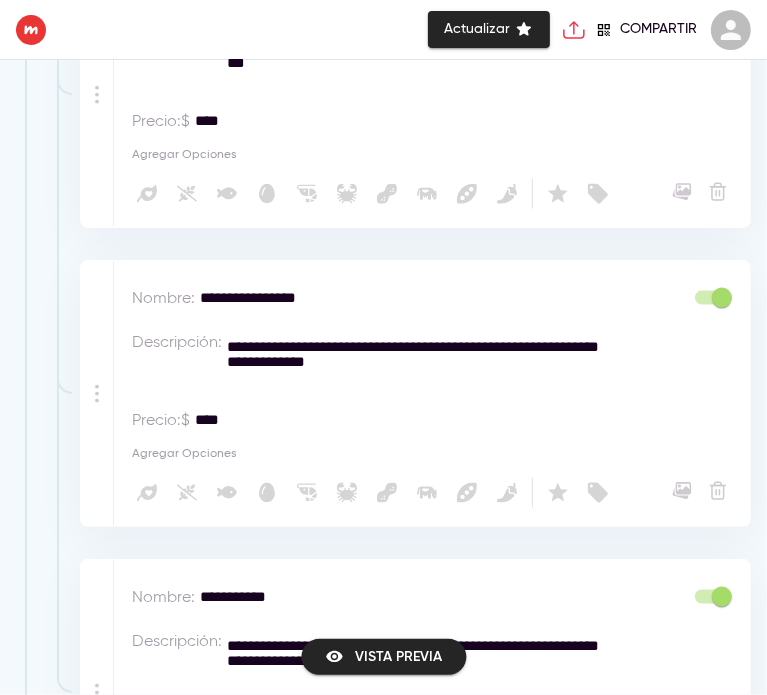 click on "**********" at bounding box center [376, 299] 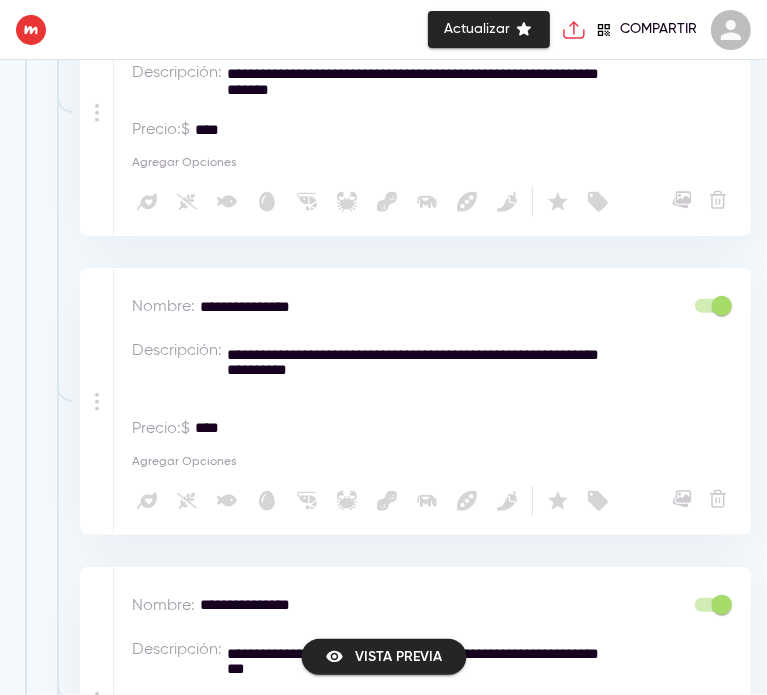 scroll, scrollTop: 636, scrollLeft: 0, axis: vertical 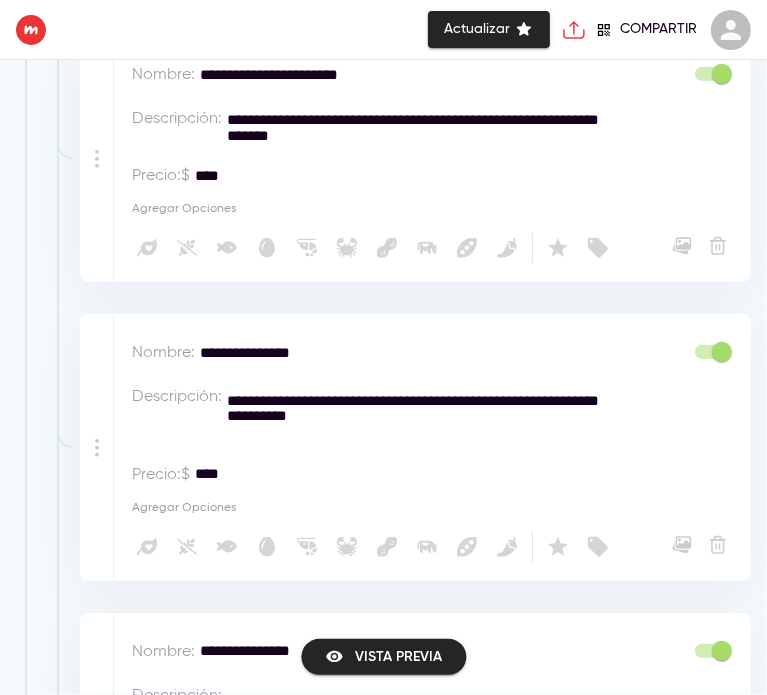 drag, startPoint x: 326, startPoint y: 137, endPoint x: 397, endPoint y: 118, distance: 73.4983 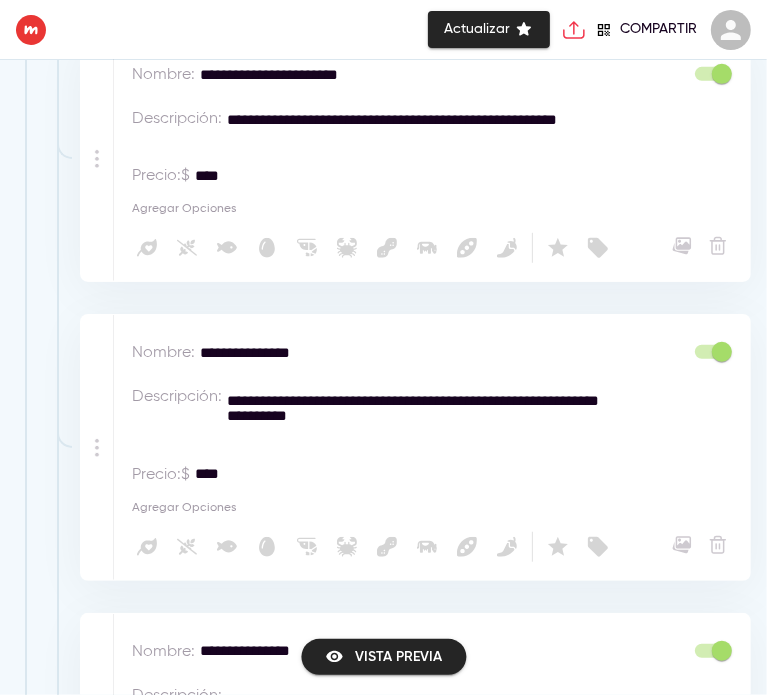 type on "**********" 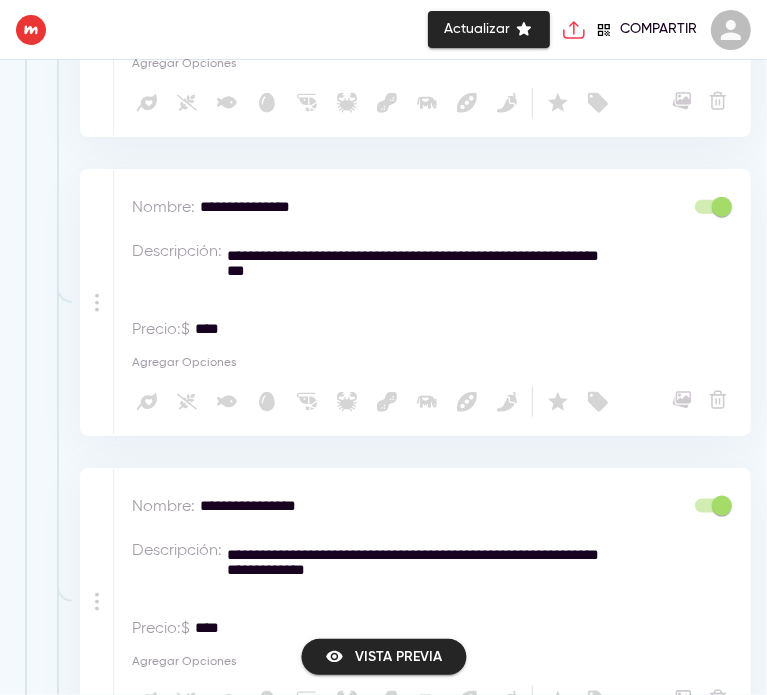 scroll, scrollTop: 1099, scrollLeft: 0, axis: vertical 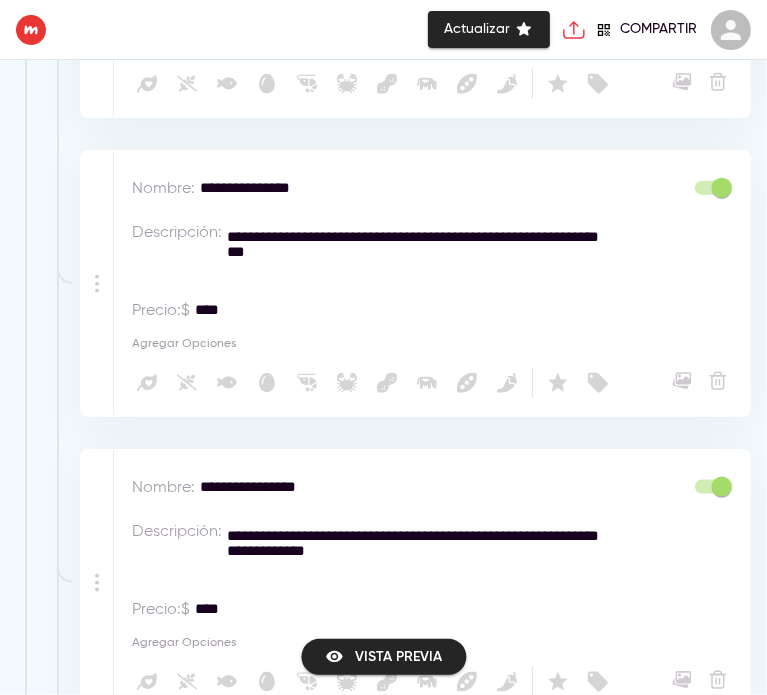 drag, startPoint x: 304, startPoint y: 249, endPoint x: 229, endPoint y: 240, distance: 75.53807 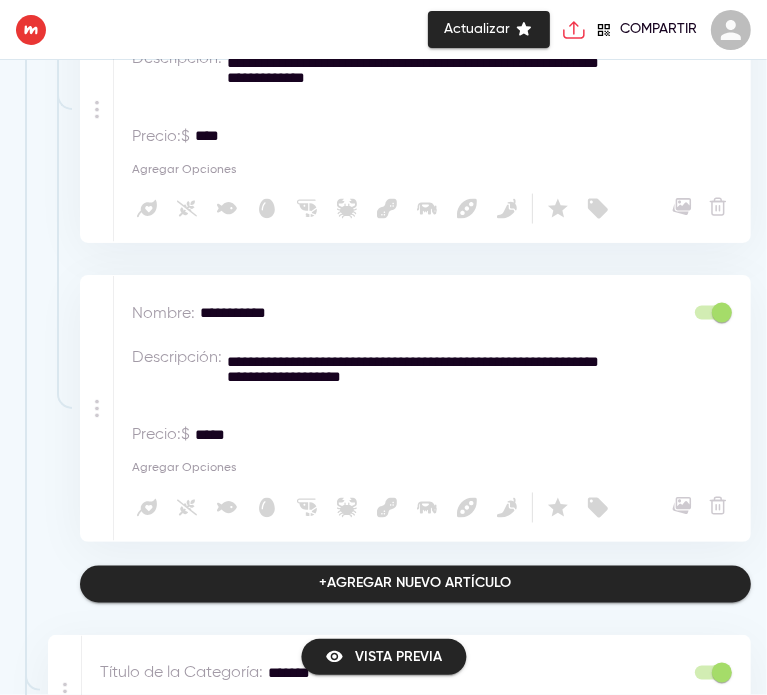 scroll, scrollTop: 1580, scrollLeft: 0, axis: vertical 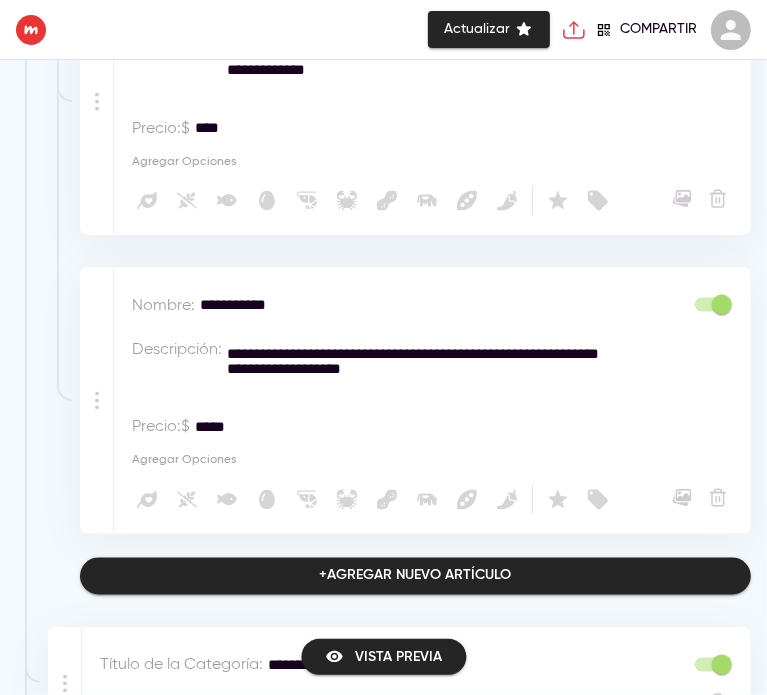 click on "**********" at bounding box center [414, 370] 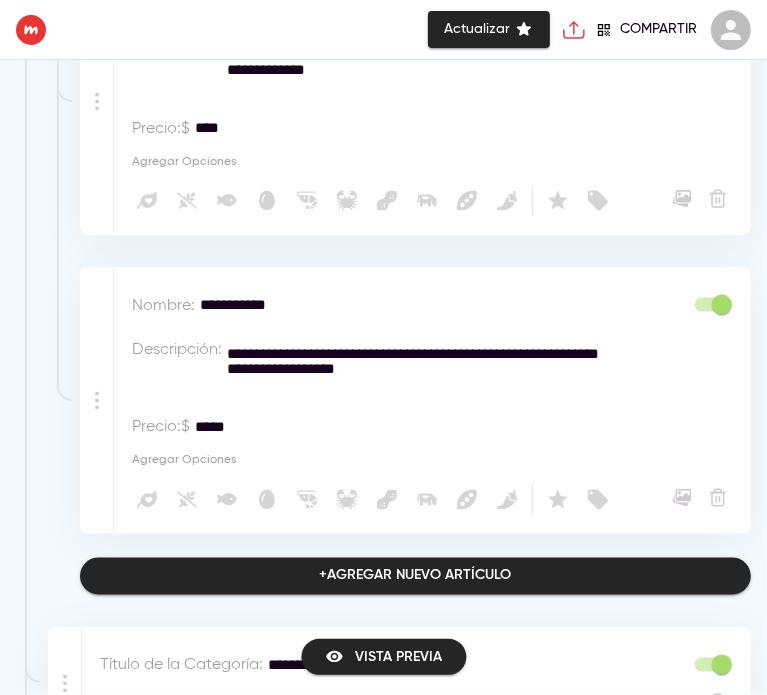 drag, startPoint x: 408, startPoint y: 371, endPoint x: 228, endPoint y: 358, distance: 180.46883 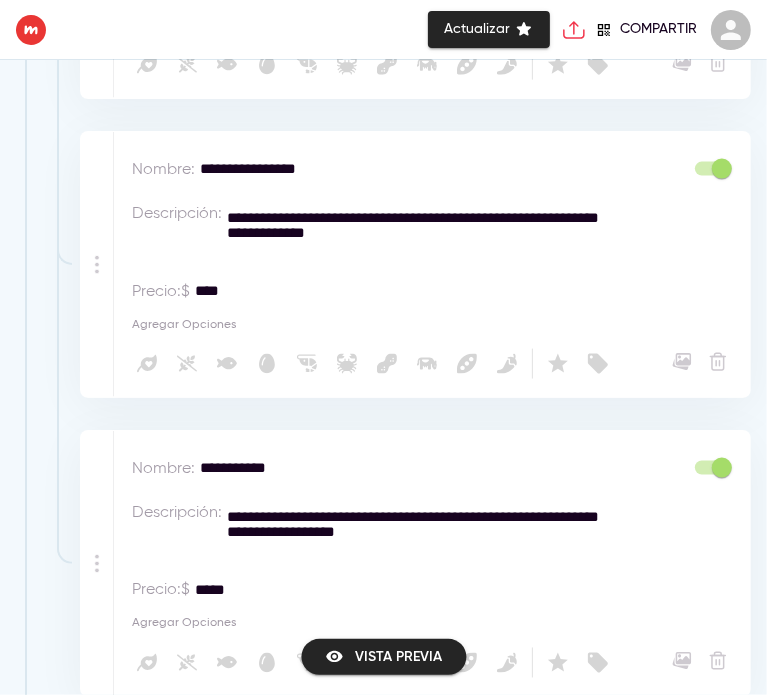 scroll, scrollTop: 1426, scrollLeft: 0, axis: vertical 